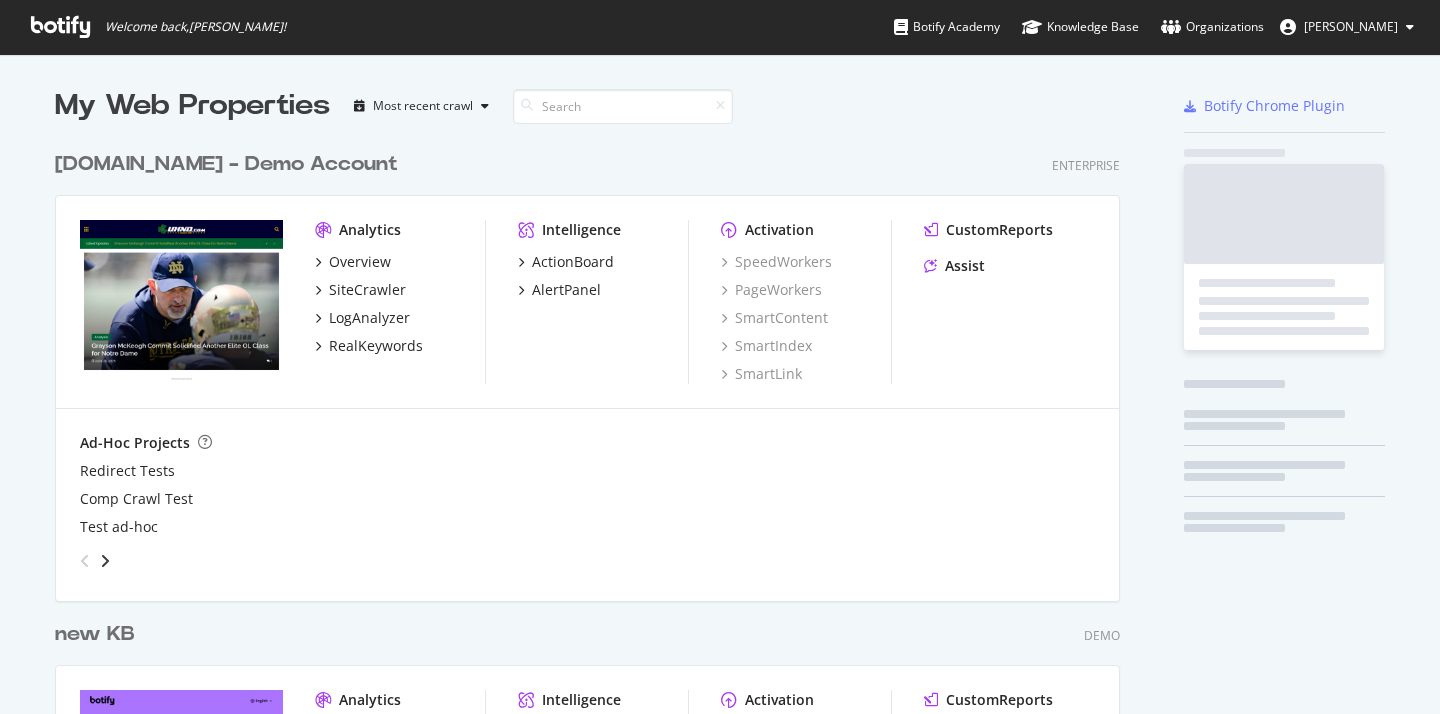 scroll, scrollTop: 0, scrollLeft: 0, axis: both 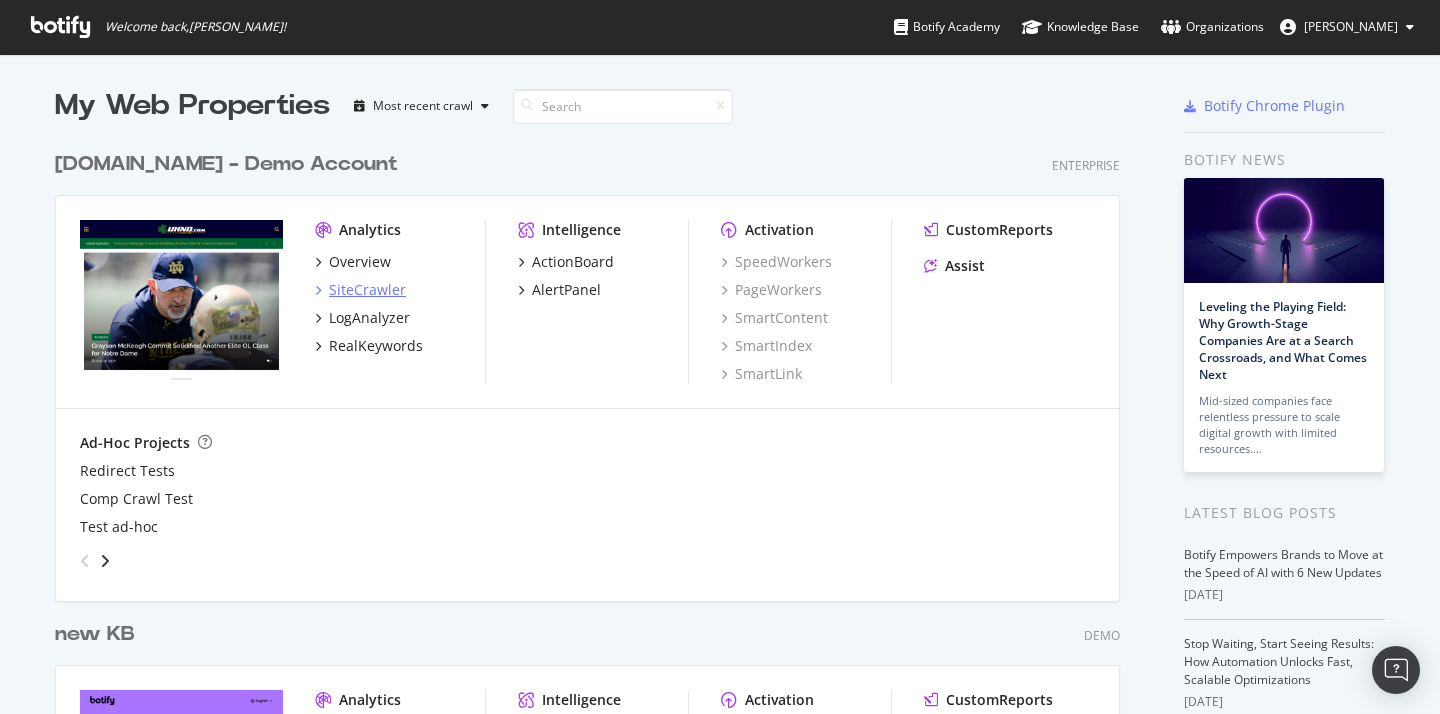 click on "SiteCrawler" at bounding box center [367, 290] 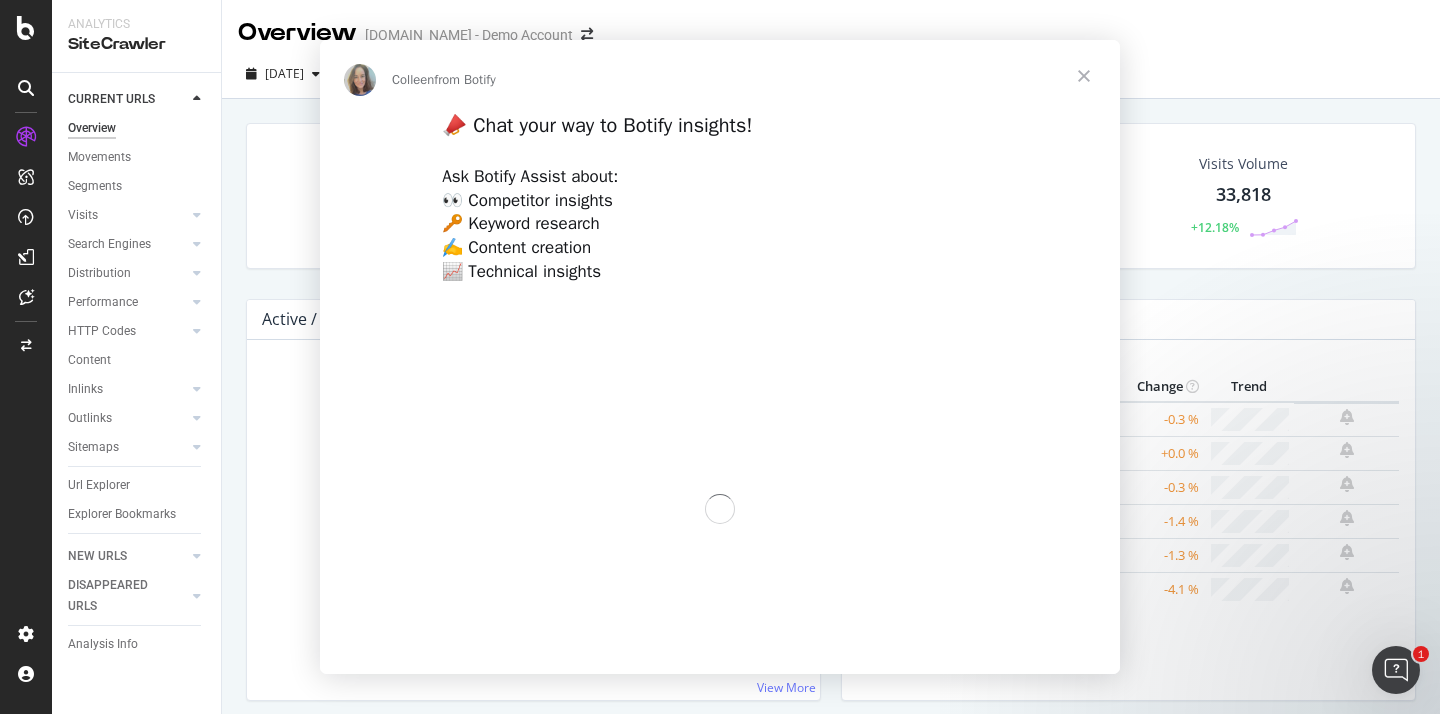 scroll, scrollTop: 0, scrollLeft: 0, axis: both 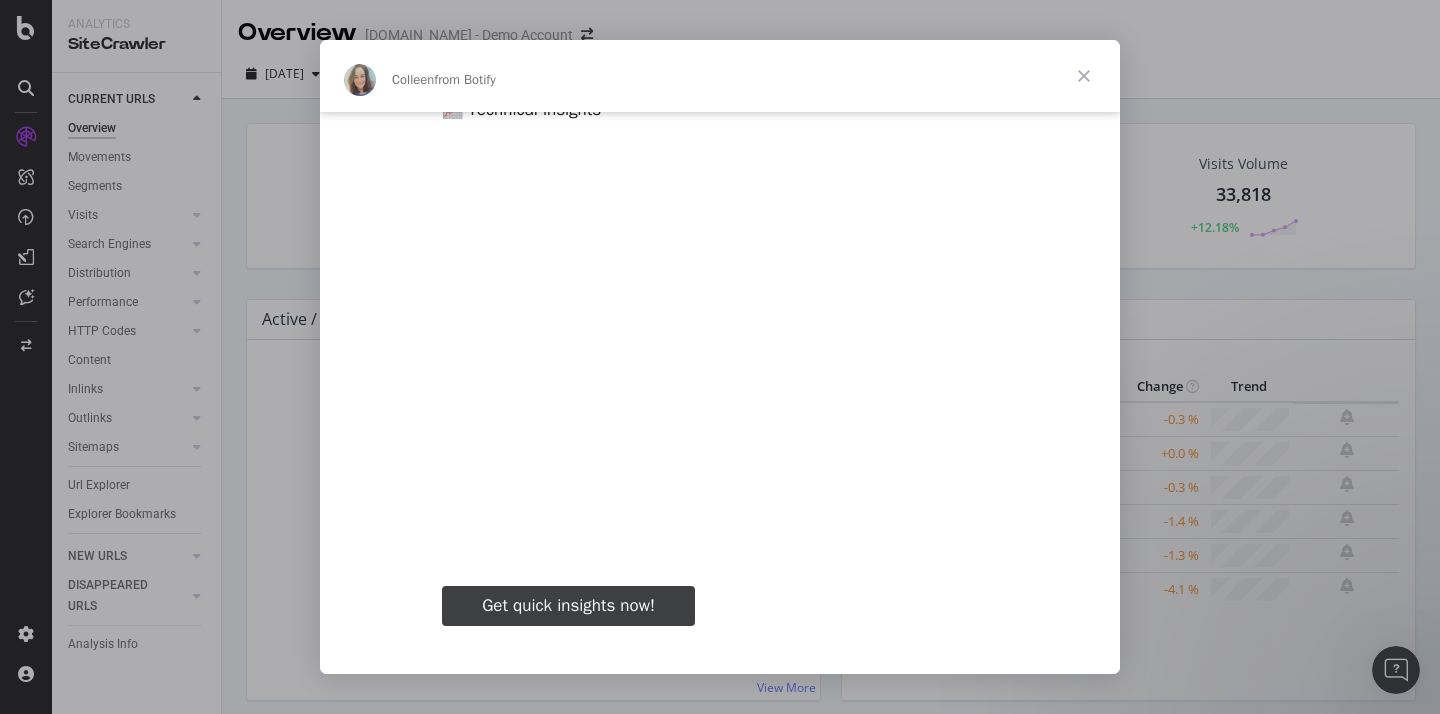 click on "Get quick insights now!" at bounding box center [568, 605] 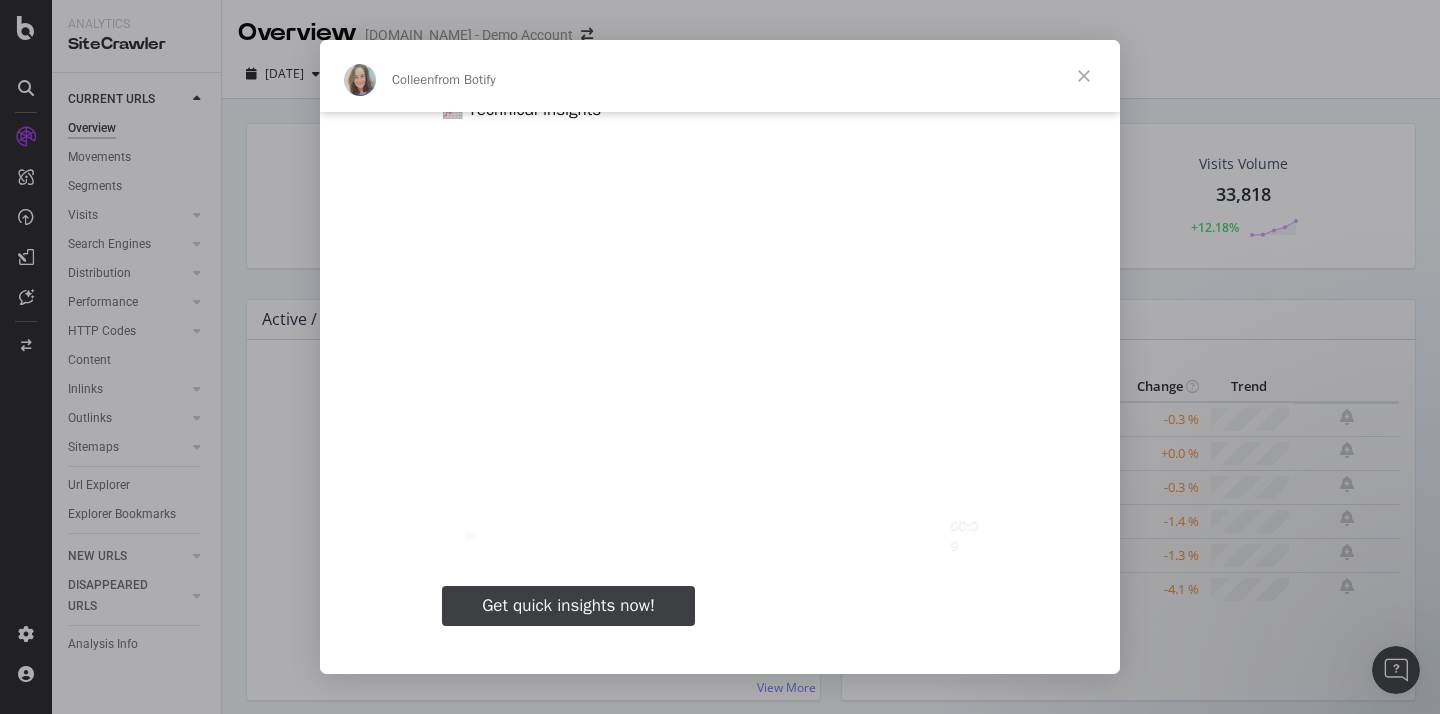 click at bounding box center [1084, 76] 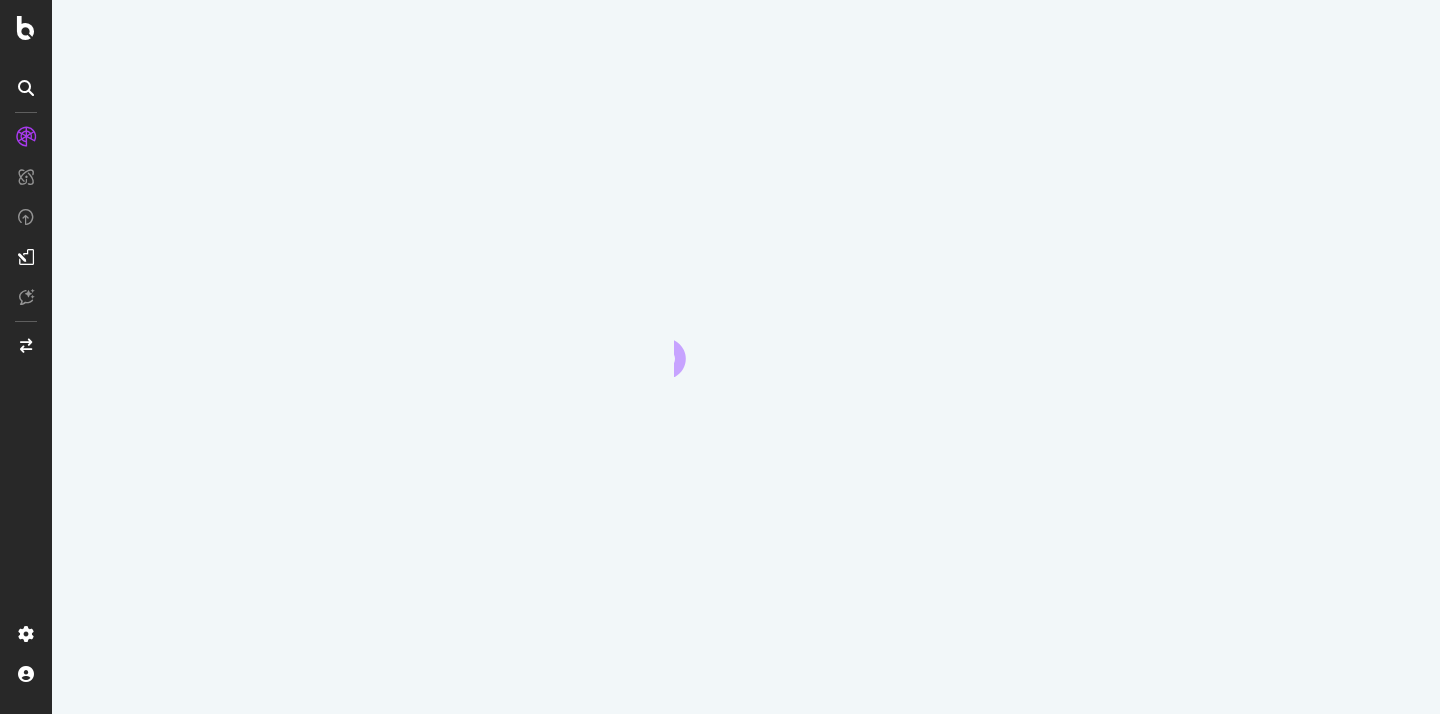 scroll, scrollTop: 0, scrollLeft: 0, axis: both 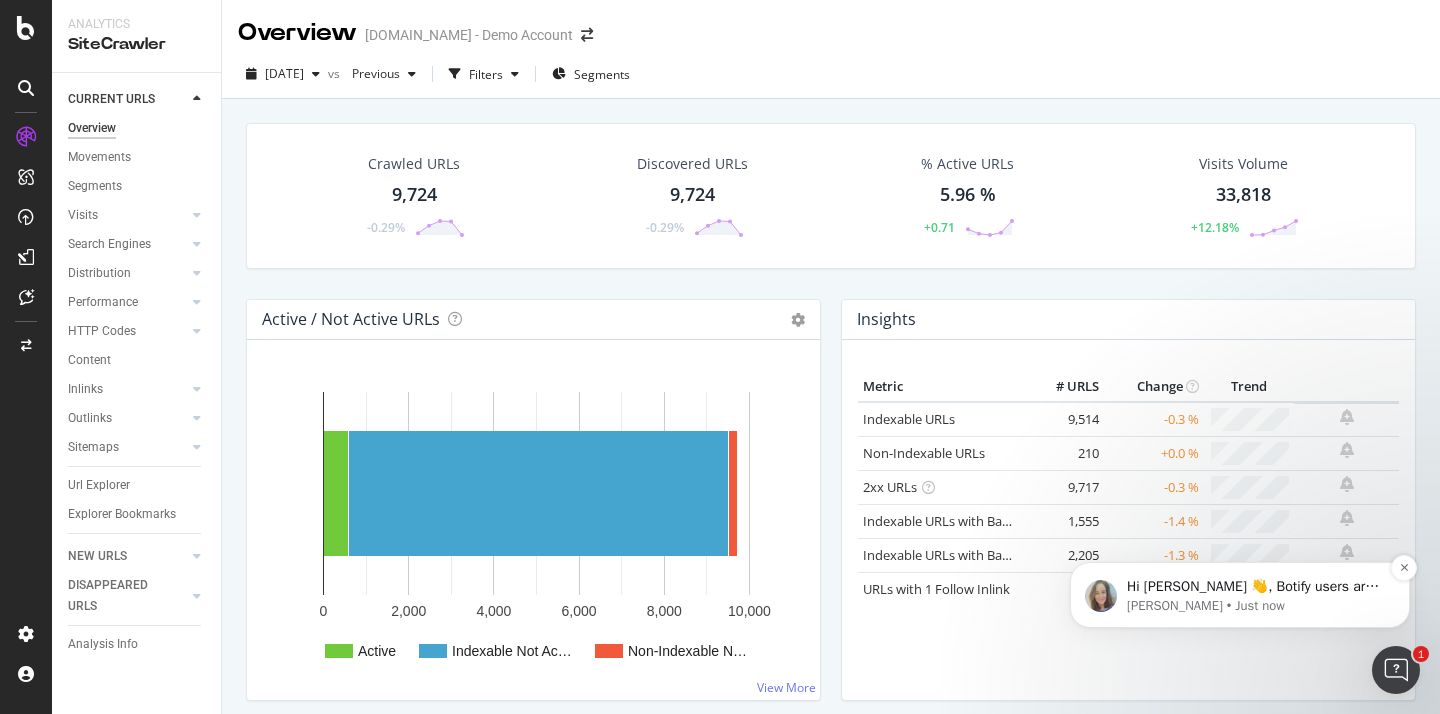 click on "Colleen • Just now" at bounding box center [1256, 606] 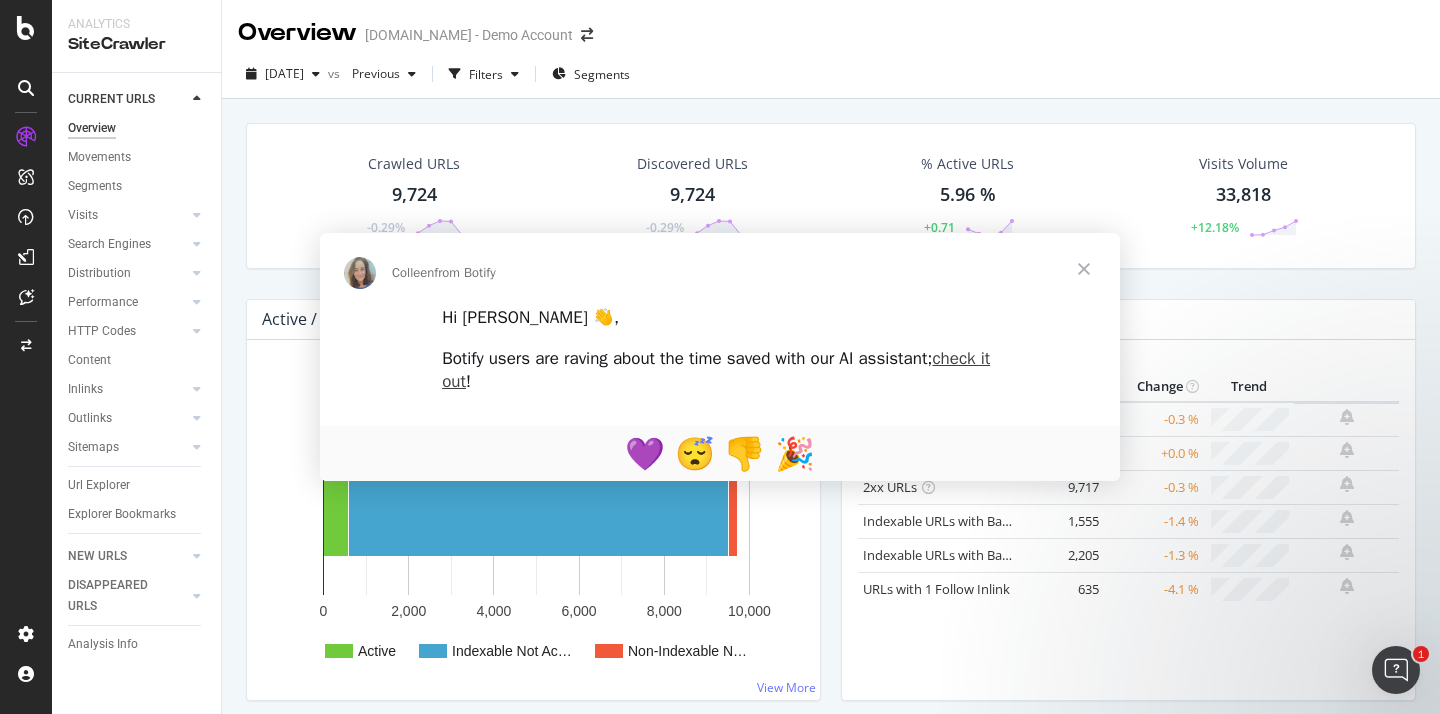 scroll, scrollTop: 0, scrollLeft: 0, axis: both 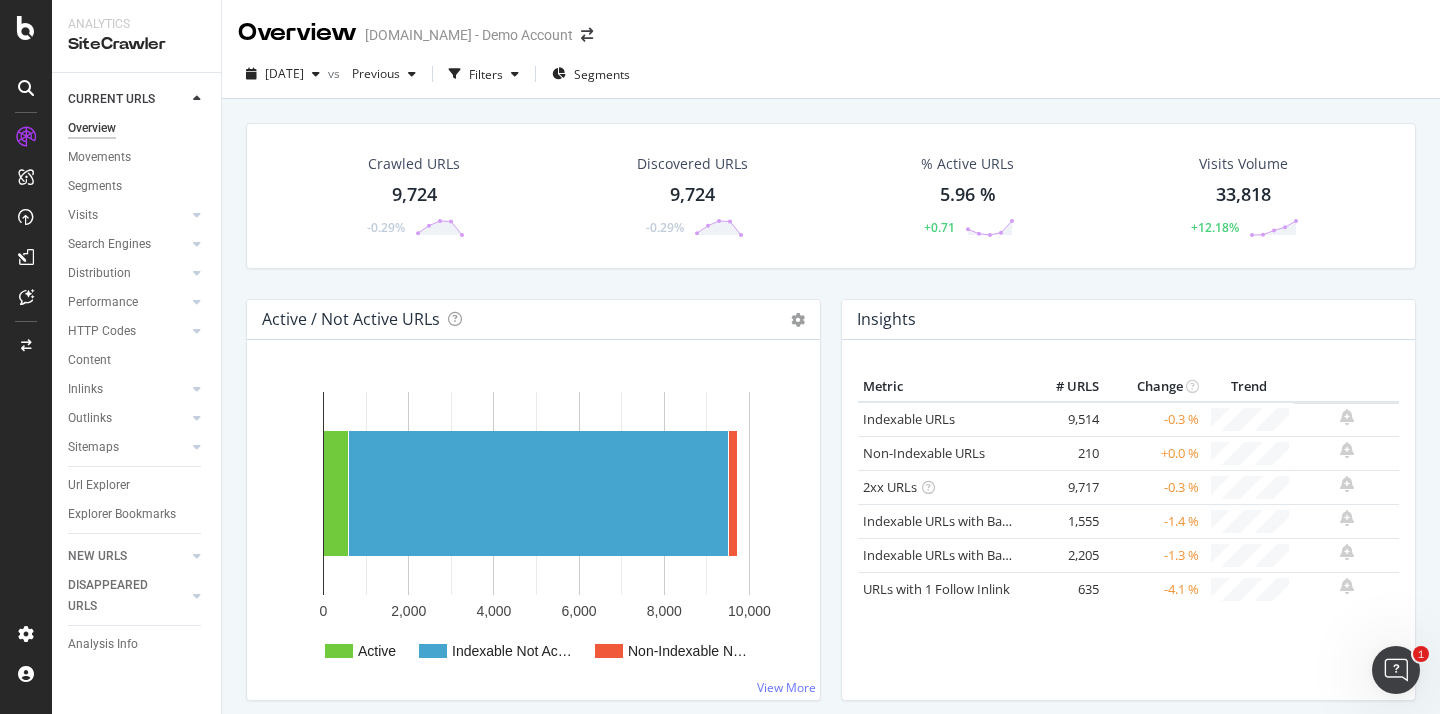 click 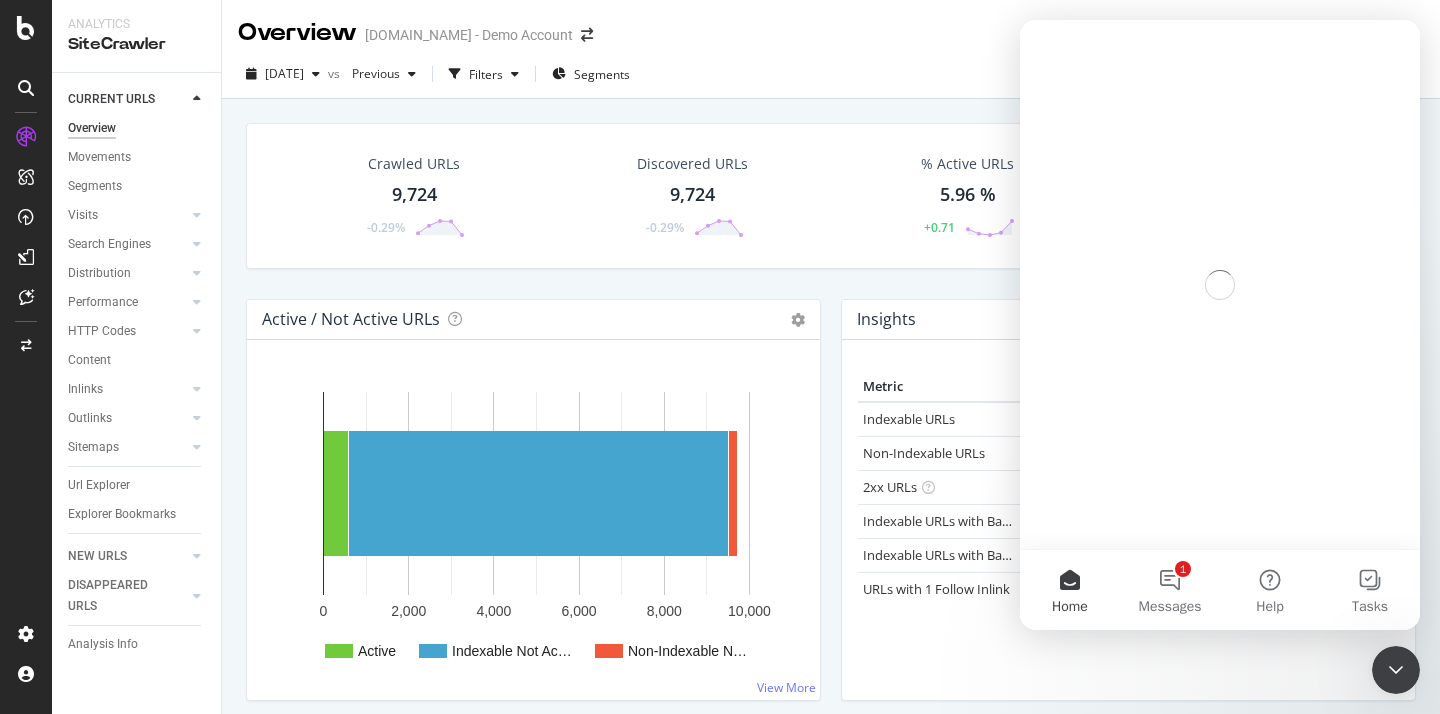 scroll, scrollTop: 0, scrollLeft: 0, axis: both 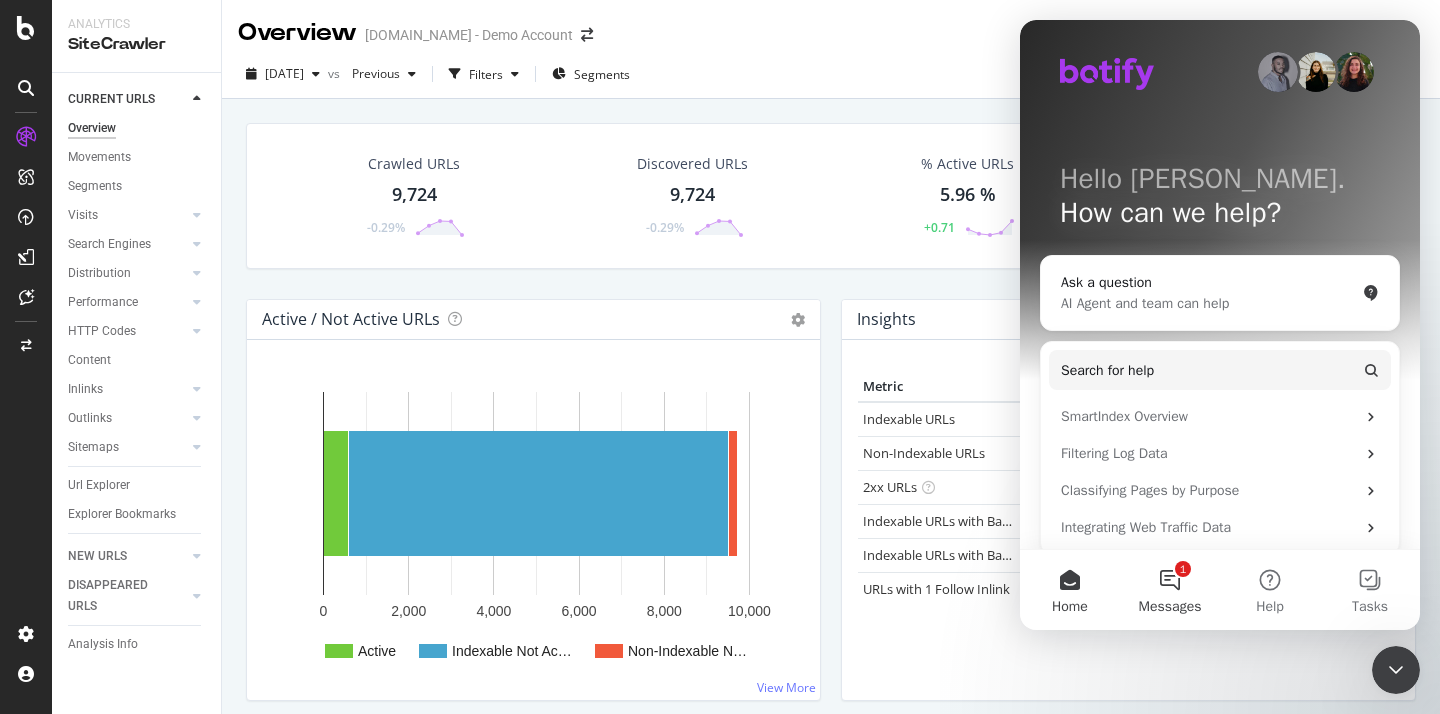 click on "1 Messages" at bounding box center [1170, 590] 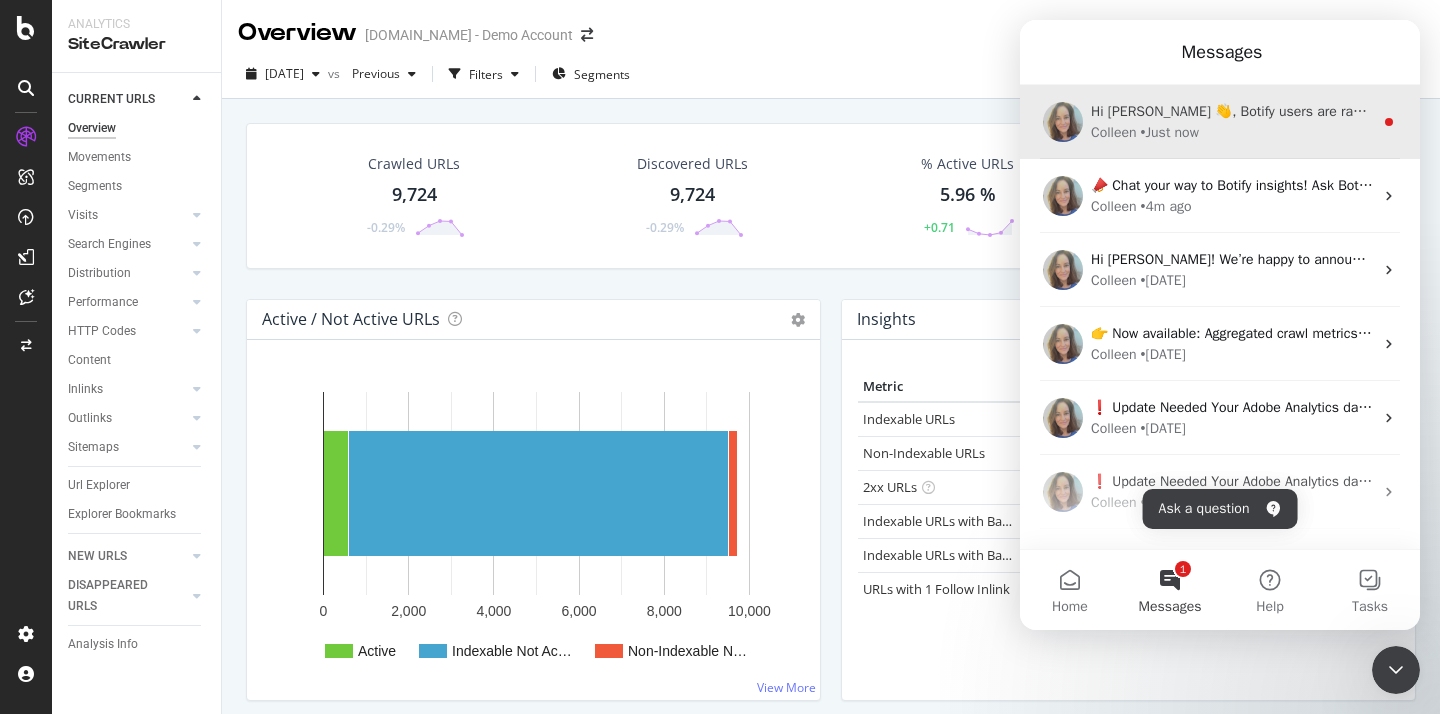 click on "Hi Colleen 👋, Botify users are raving about the time saved with our AI assistant; check it out!" at bounding box center (1407, 111) 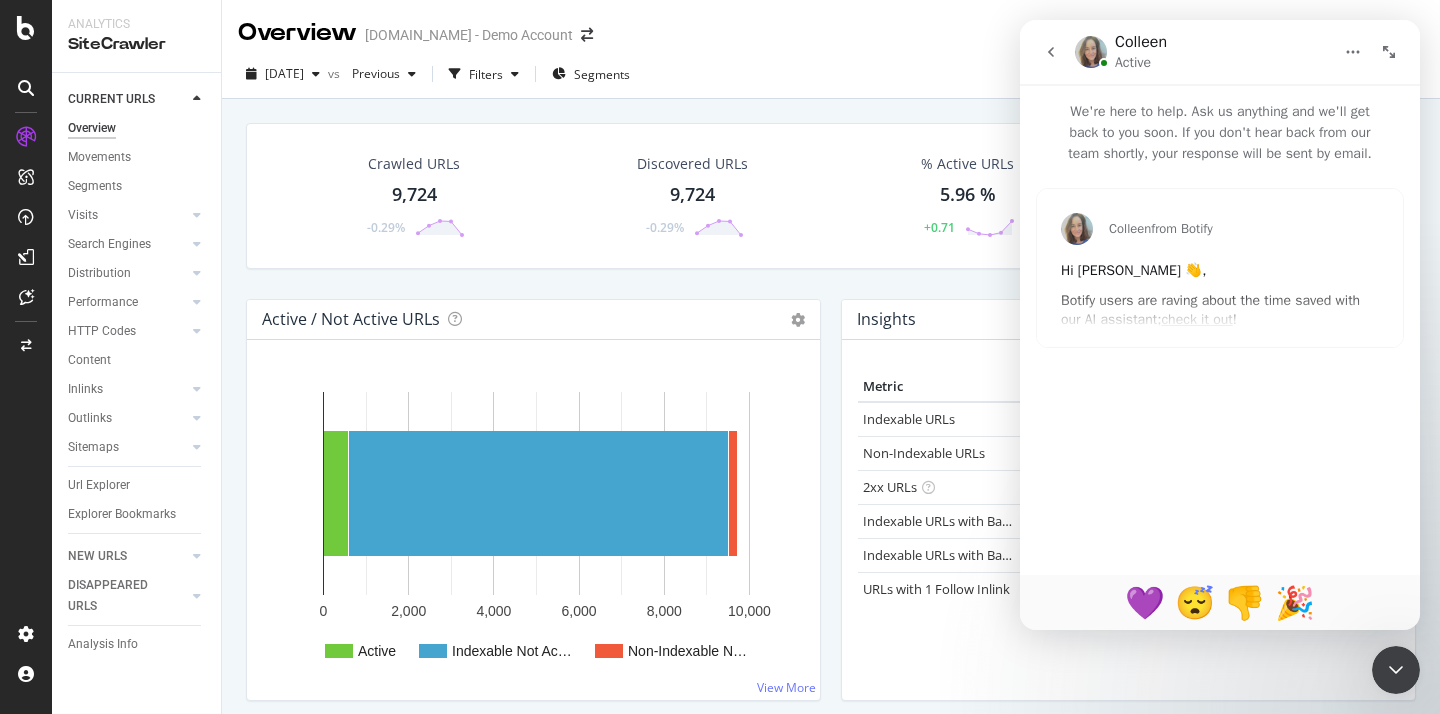 click on "Colleen  from Botify Hi Colleen 👋, Botify users are raving about the time saved with our AI assistant;  check it out !" at bounding box center (1220, 268) 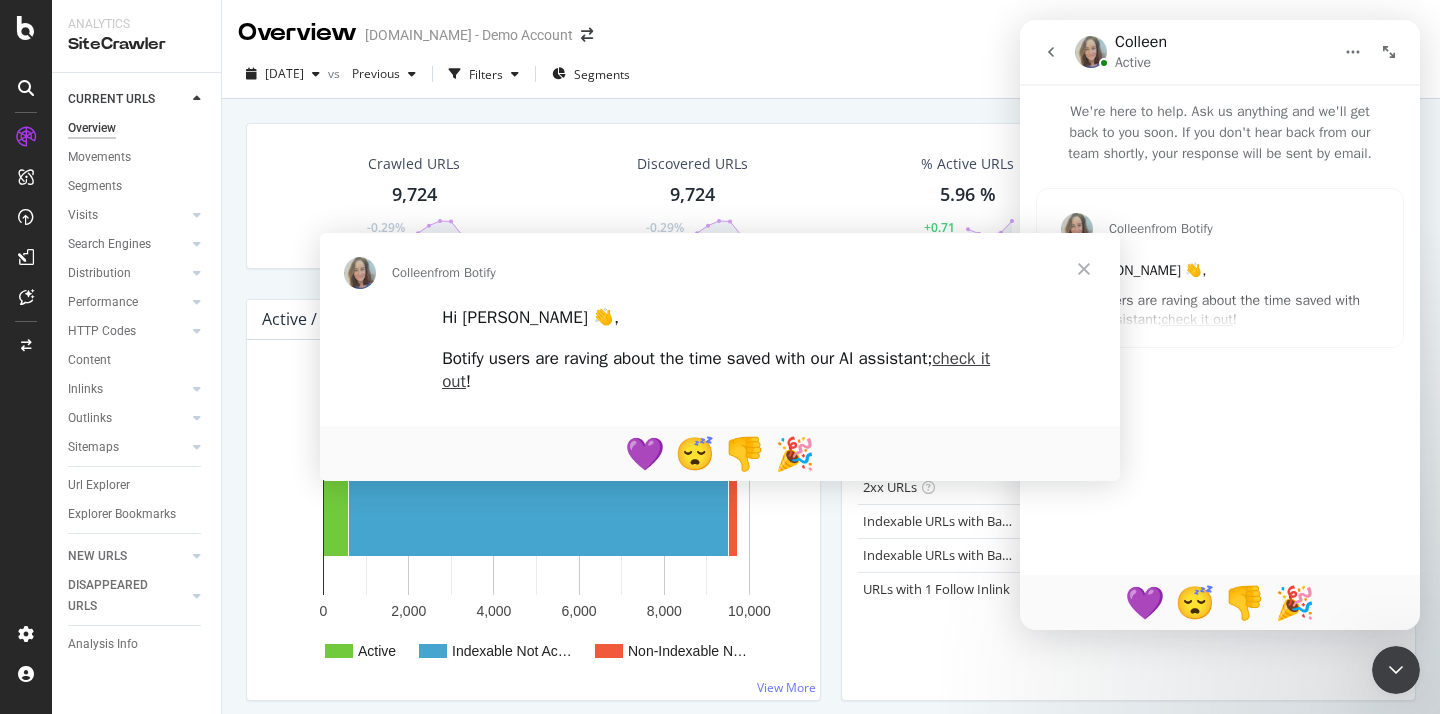 scroll, scrollTop: 0, scrollLeft: 0, axis: both 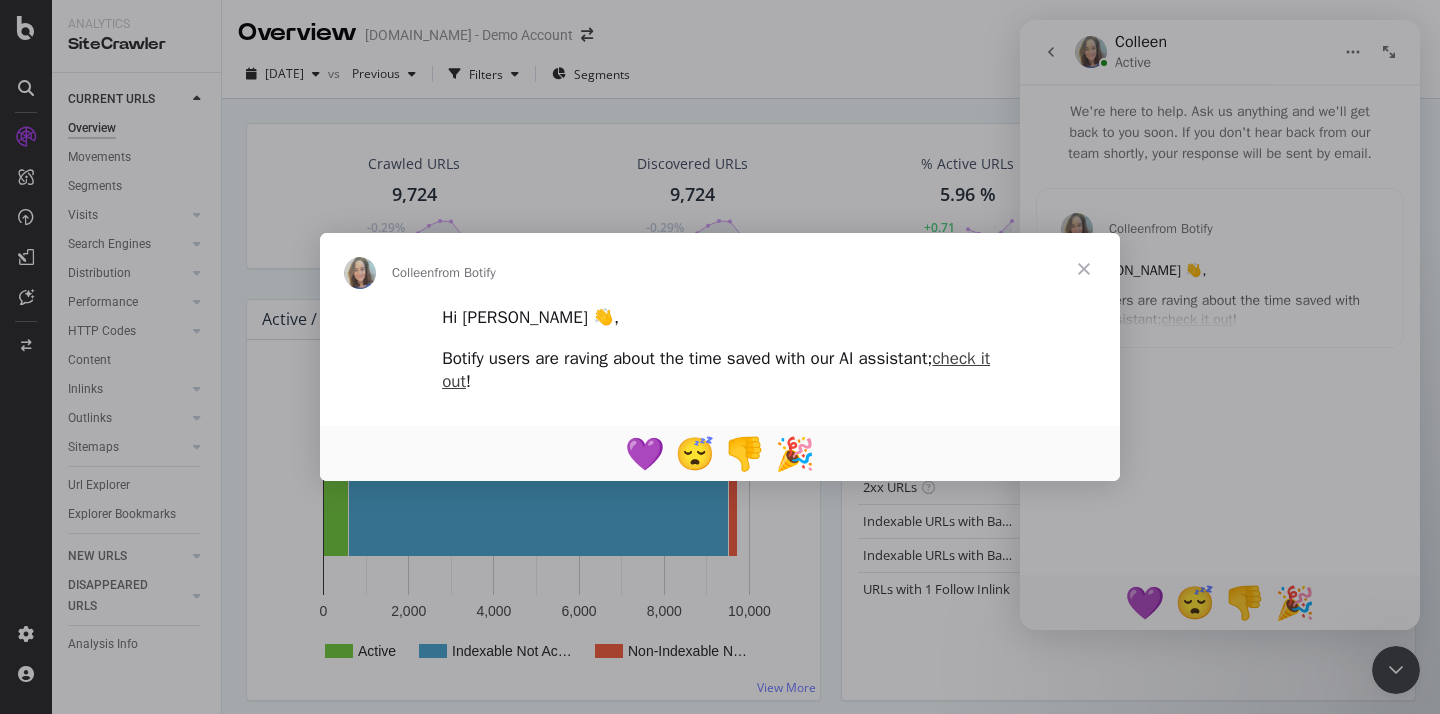 click at bounding box center (1084, 269) 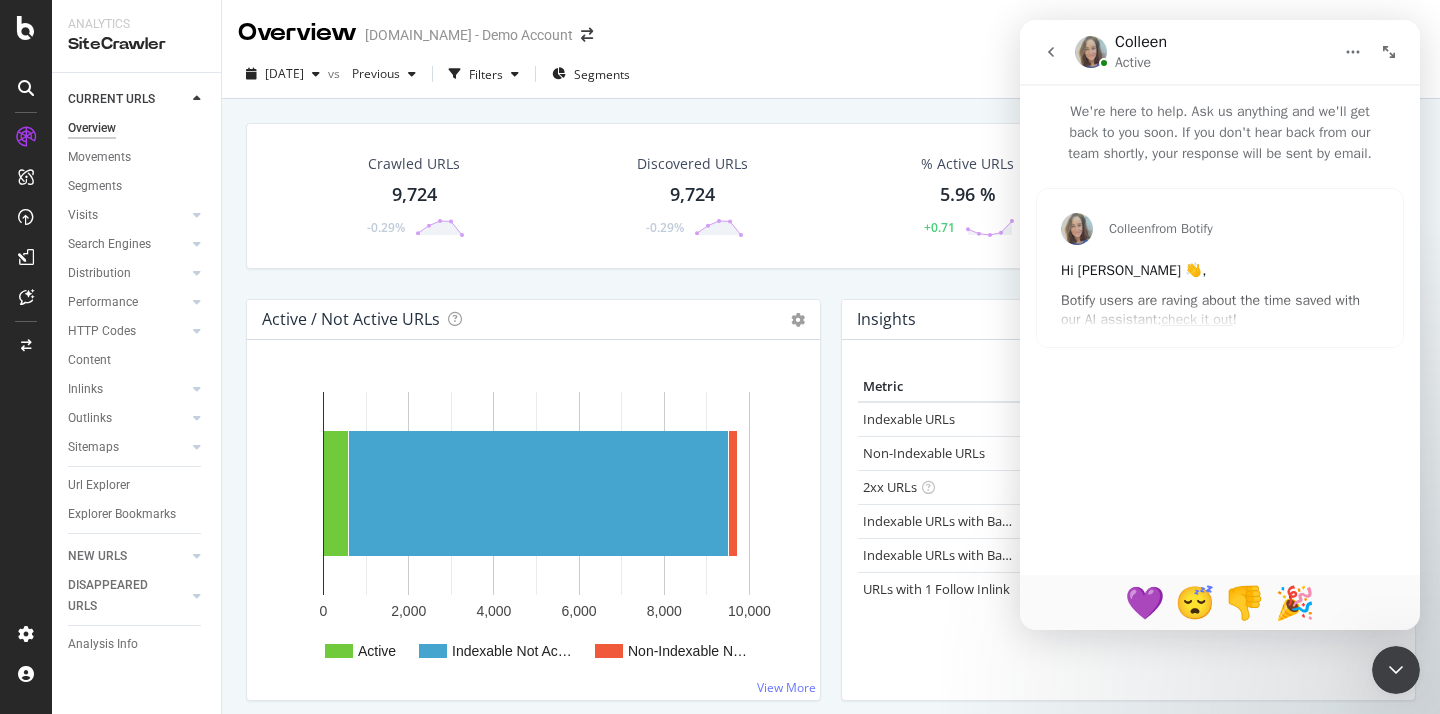 click on "Colleen  from Botify Hi Colleen 👋, Botify users are raving about the time saved with our AI assistant;  check it out !" at bounding box center (1220, 268) 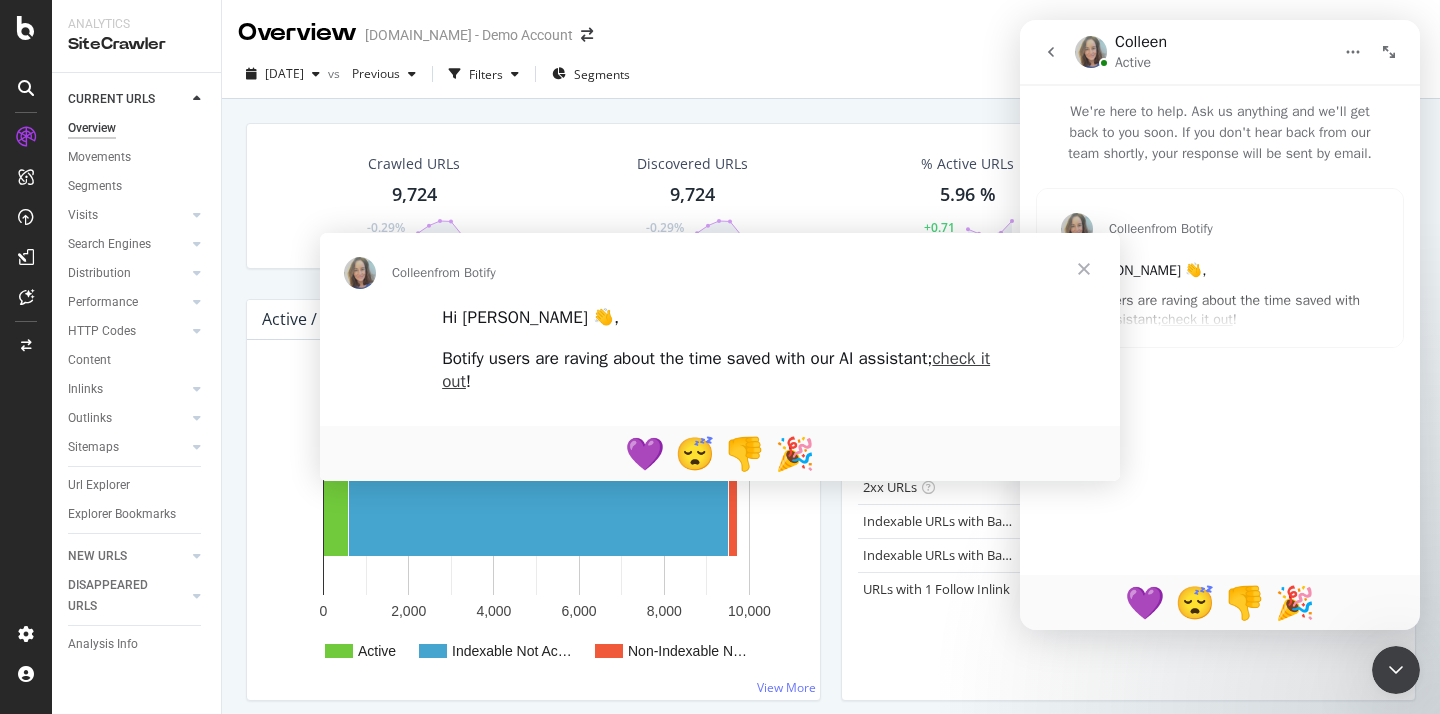 scroll, scrollTop: 0, scrollLeft: 0, axis: both 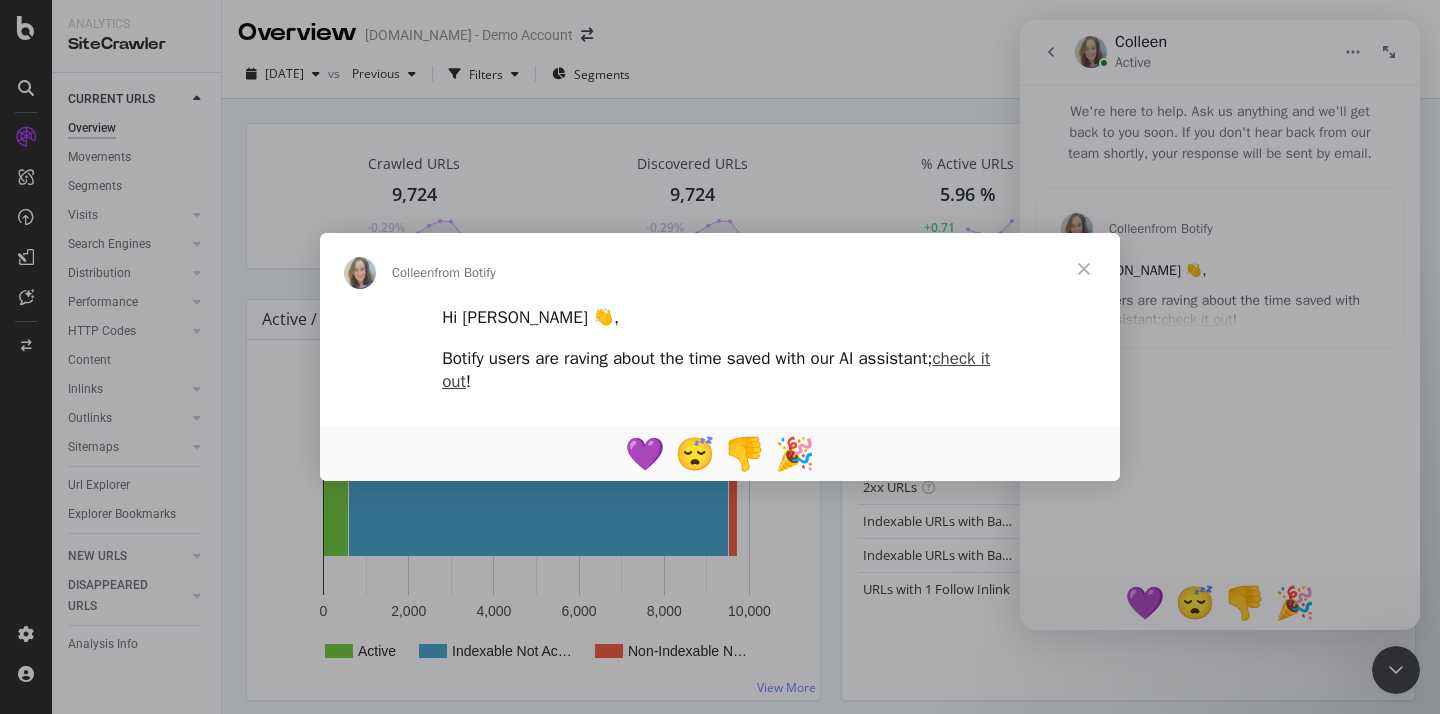 click at bounding box center [1084, 269] 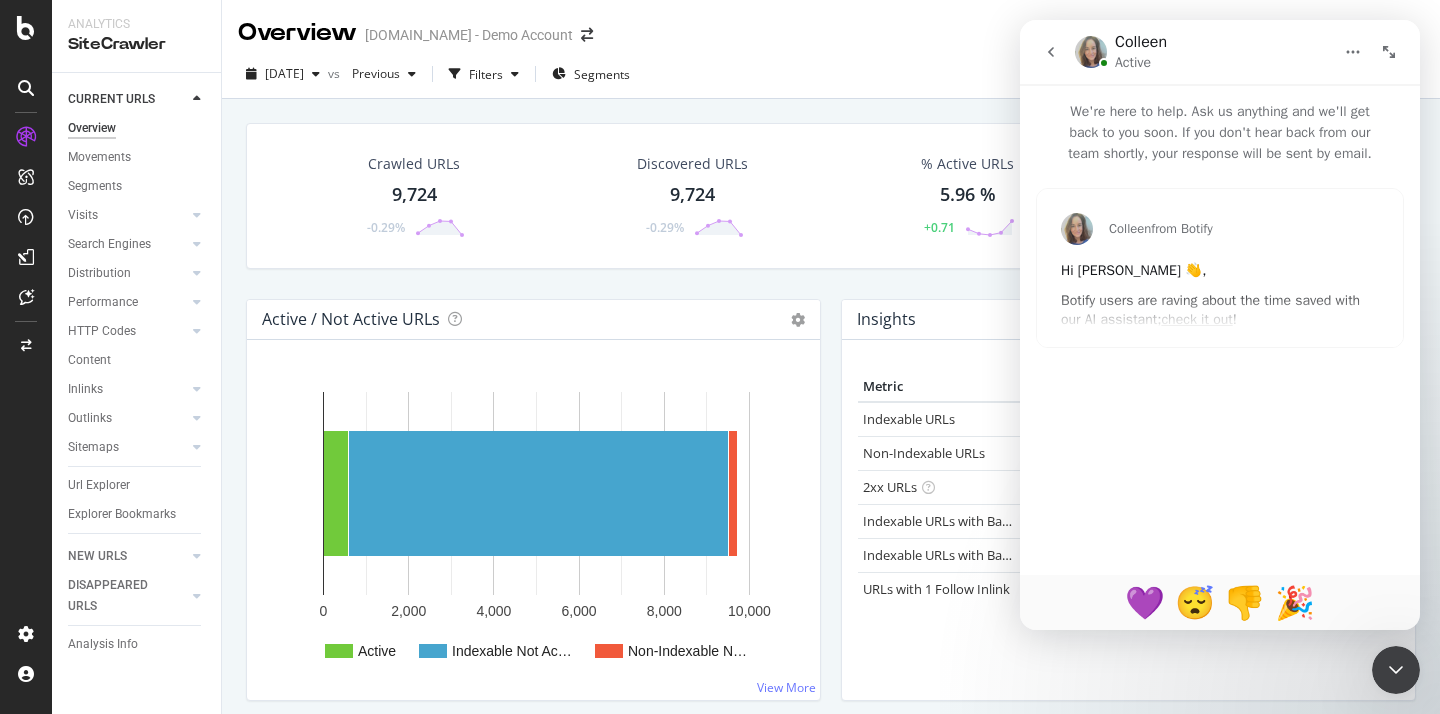 click 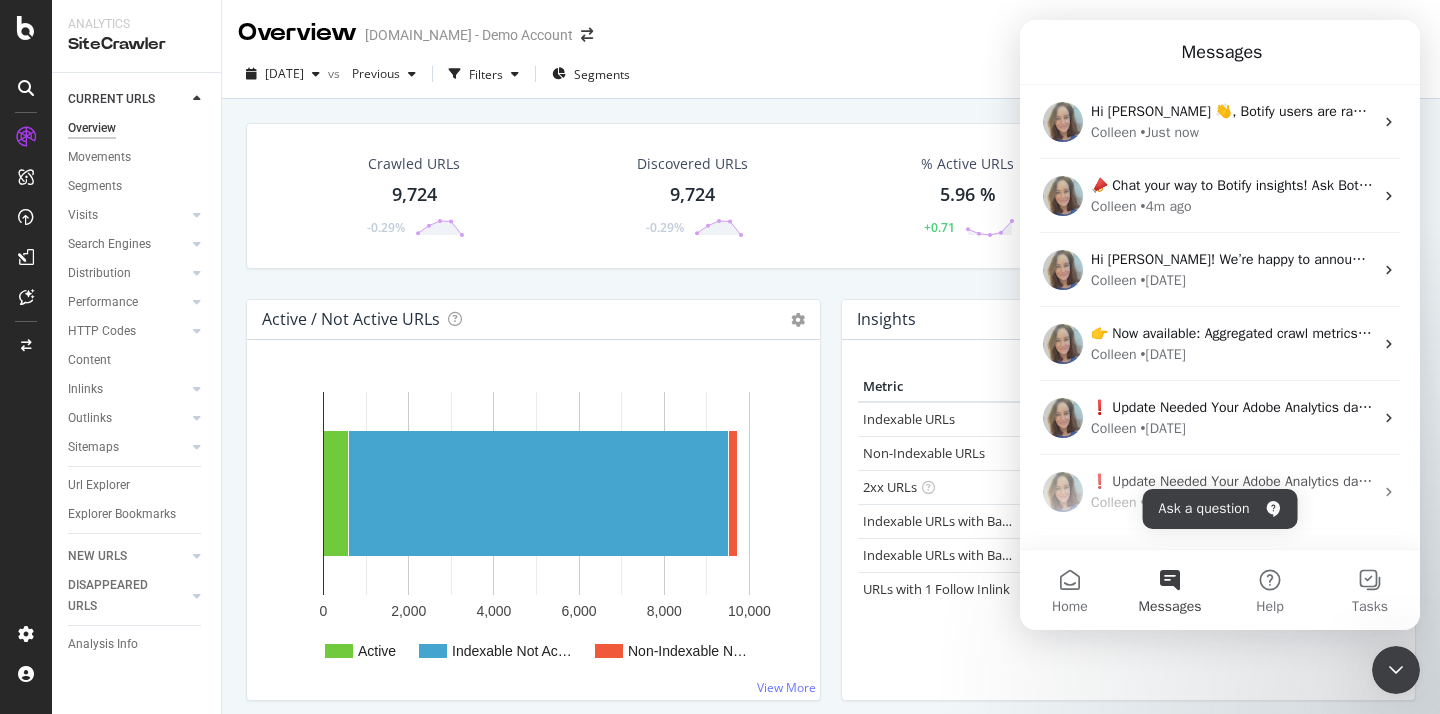 click 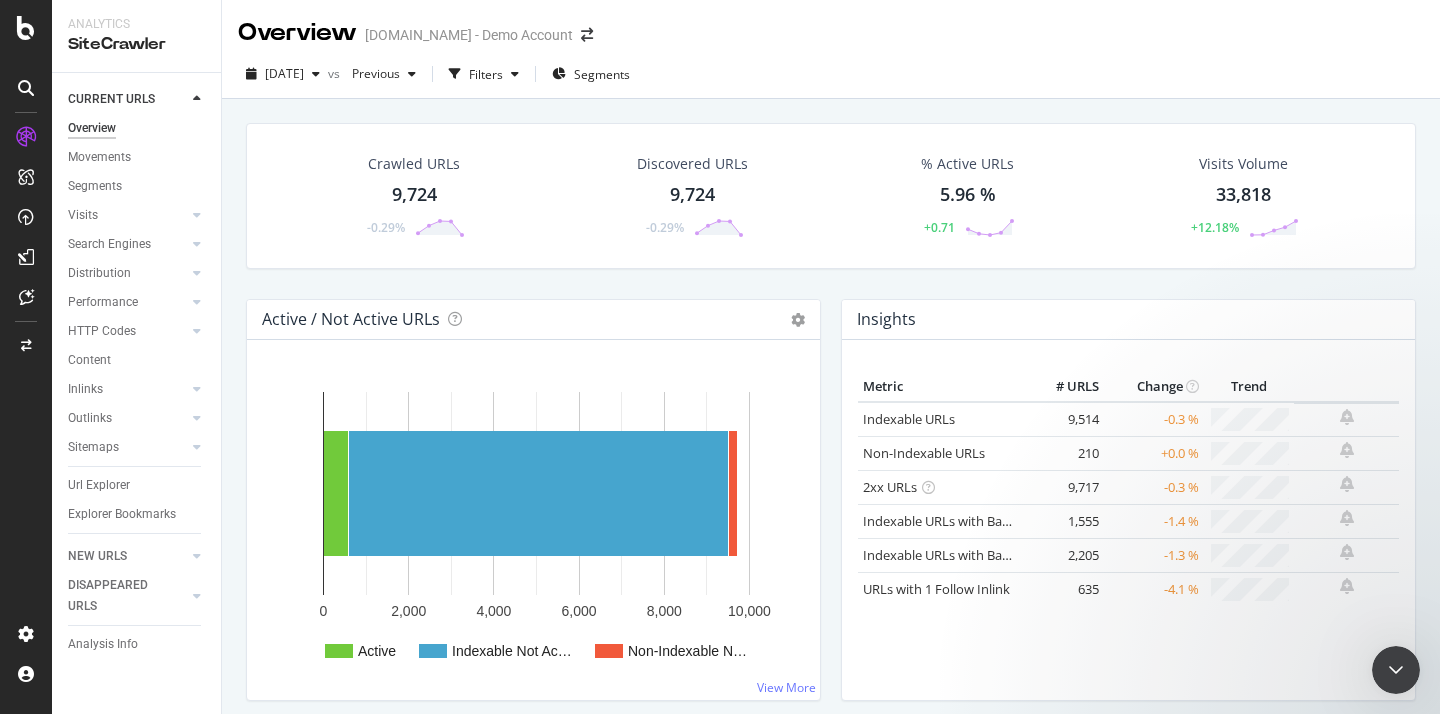 scroll, scrollTop: 0, scrollLeft: 0, axis: both 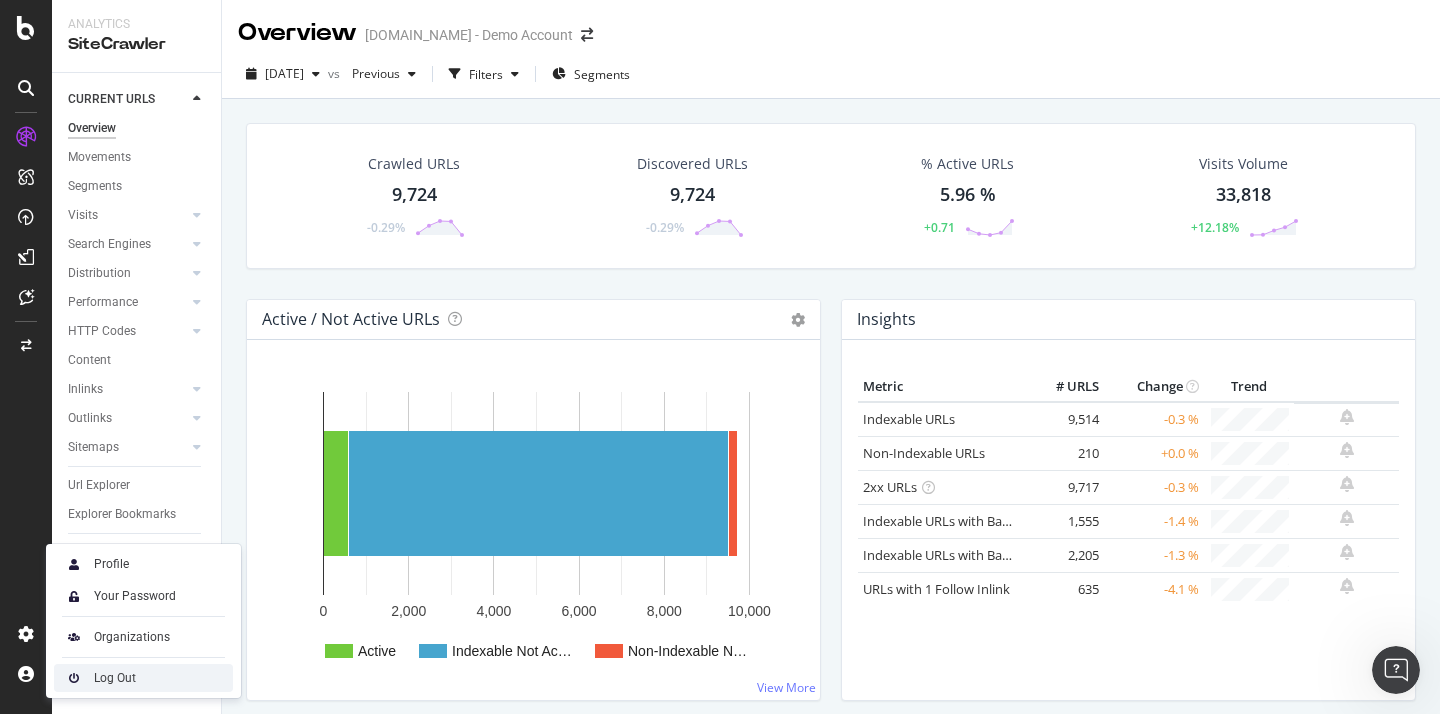 click on "Log Out" at bounding box center [115, 678] 